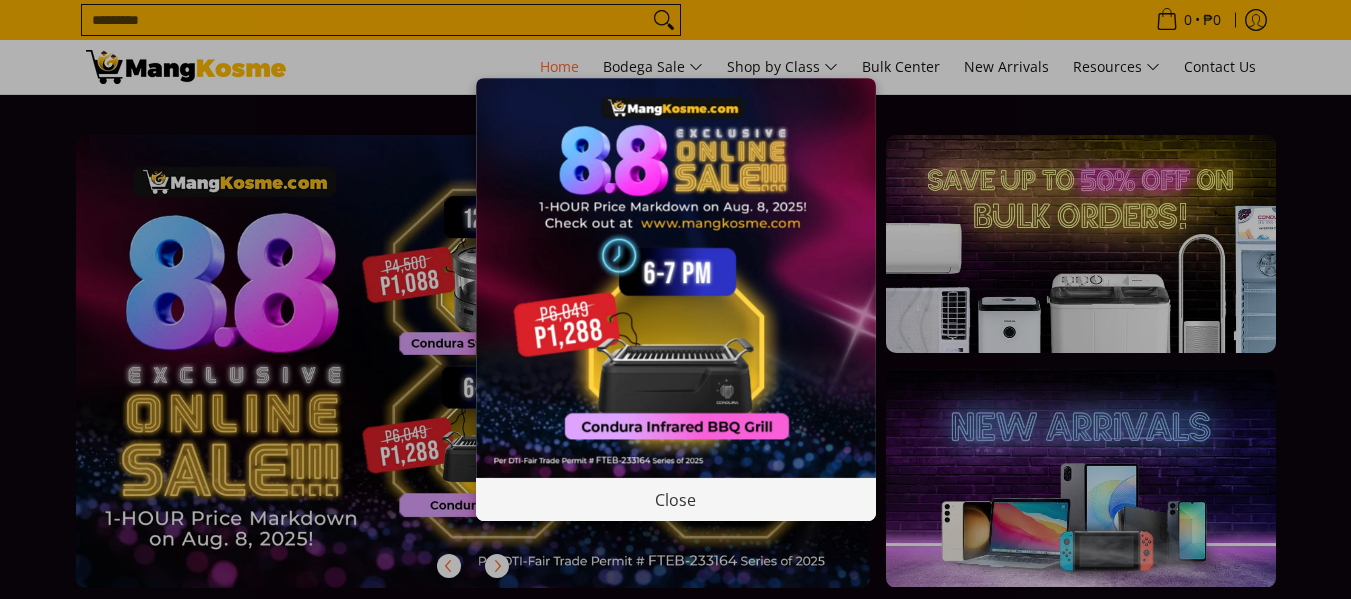 scroll, scrollTop: 0, scrollLeft: 0, axis: both 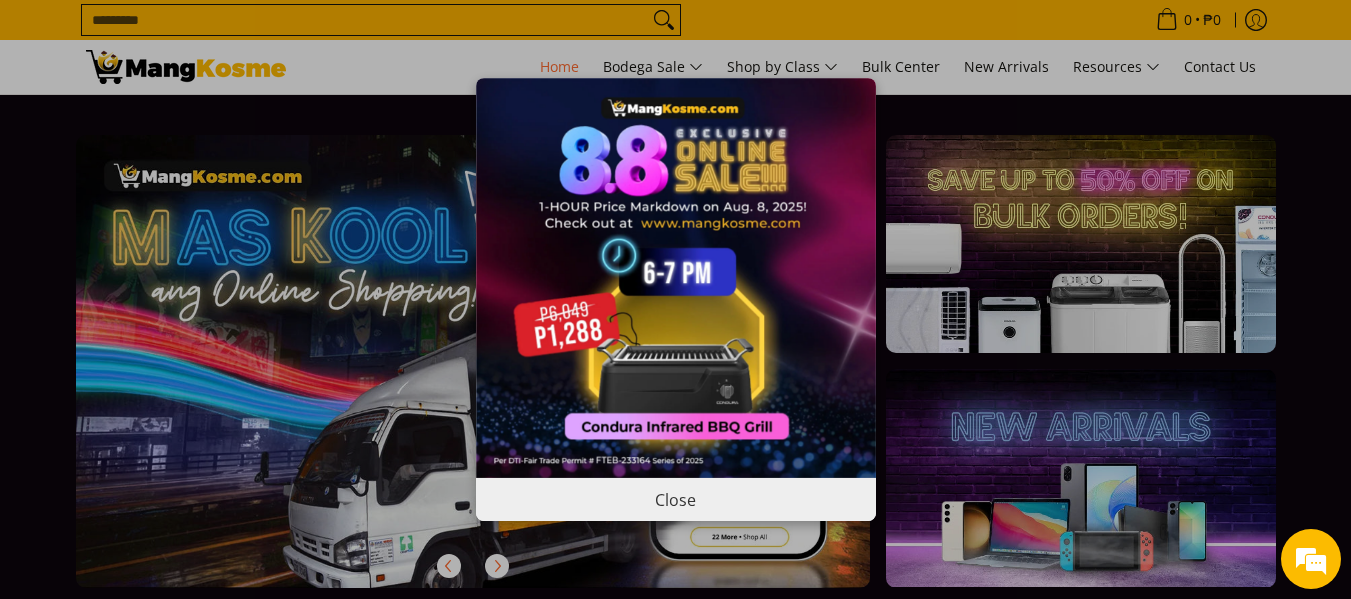 click on "Close" at bounding box center [676, 499] 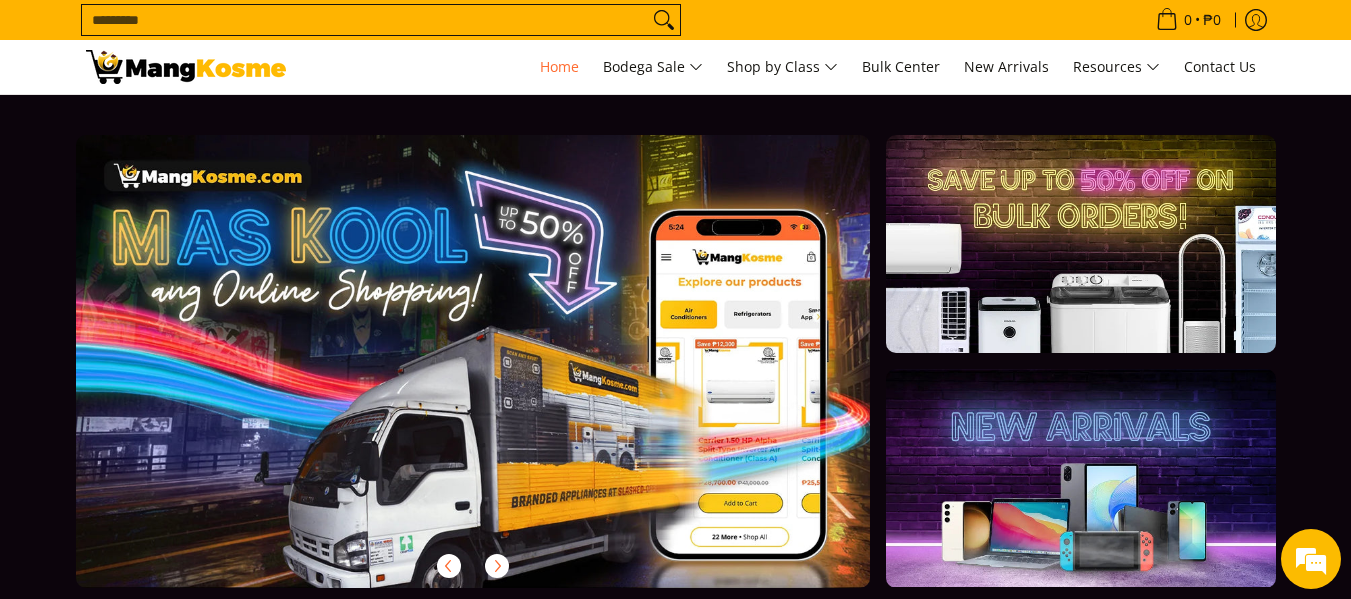scroll, scrollTop: 0, scrollLeft: 0, axis: both 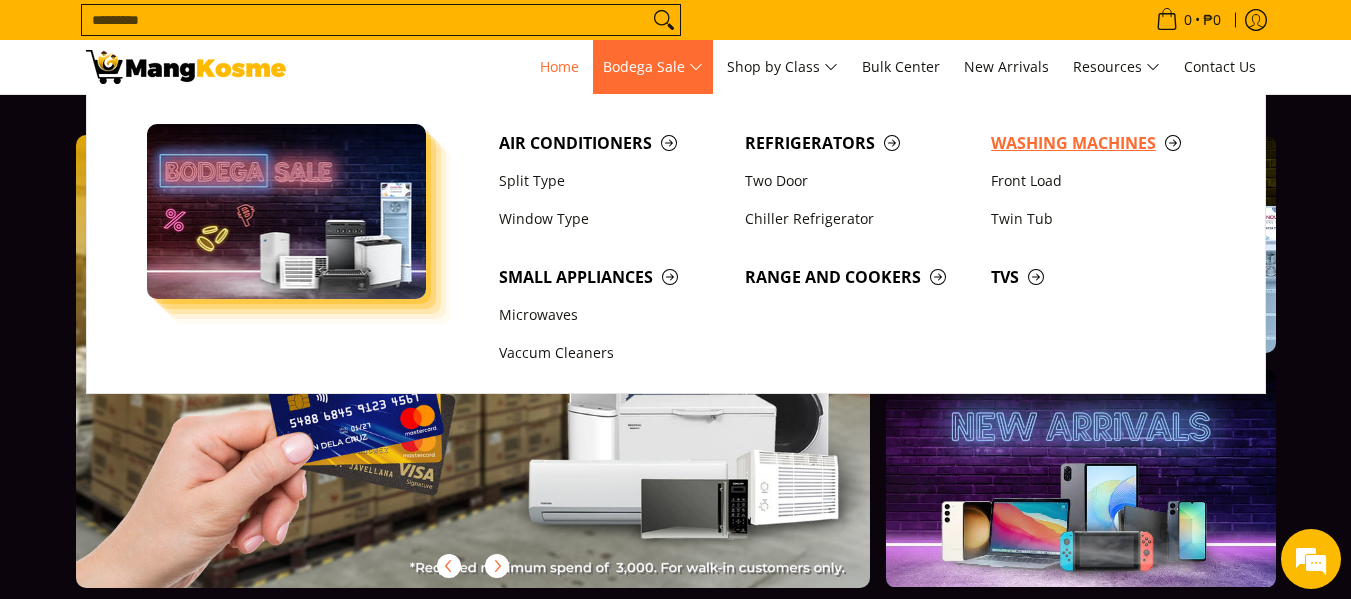 click on "Washing Machines" at bounding box center [1104, 143] 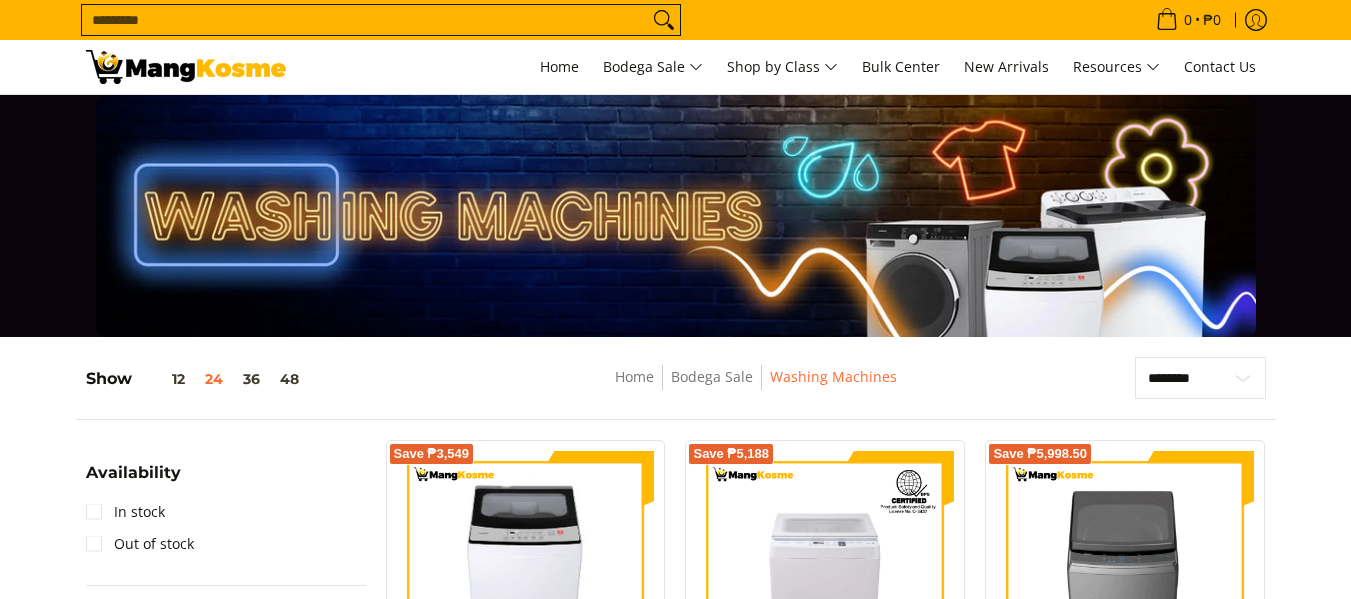 scroll, scrollTop: 300, scrollLeft: 0, axis: vertical 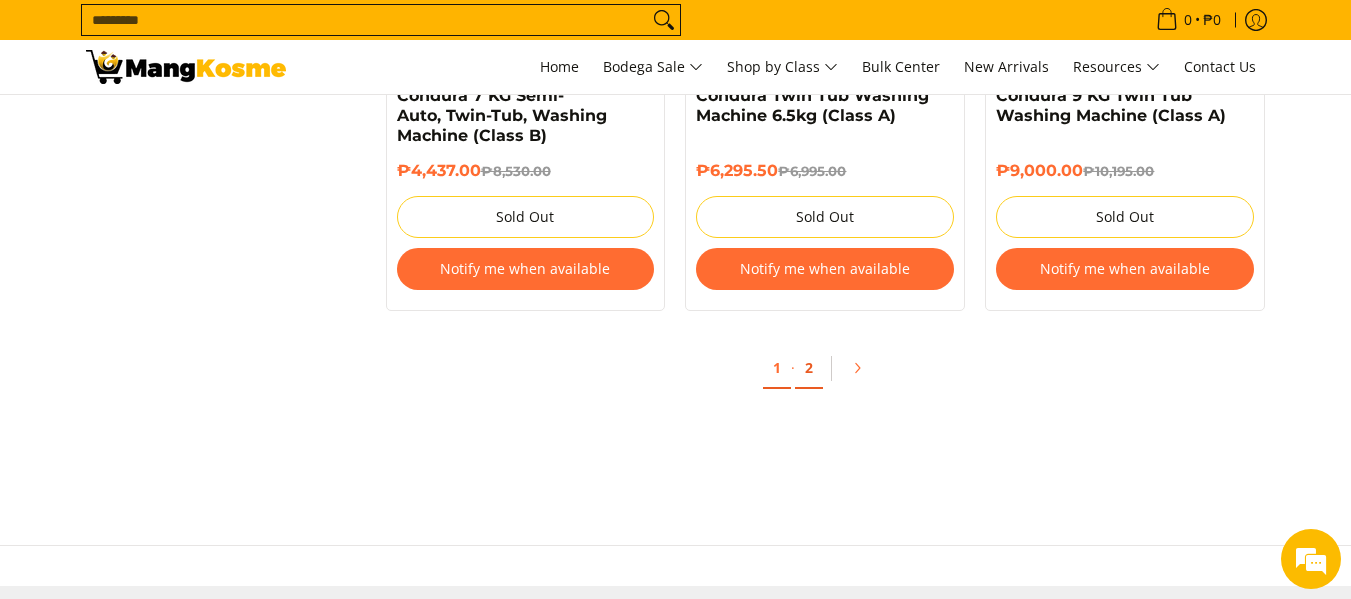 click on "2" at bounding box center [809, 368] 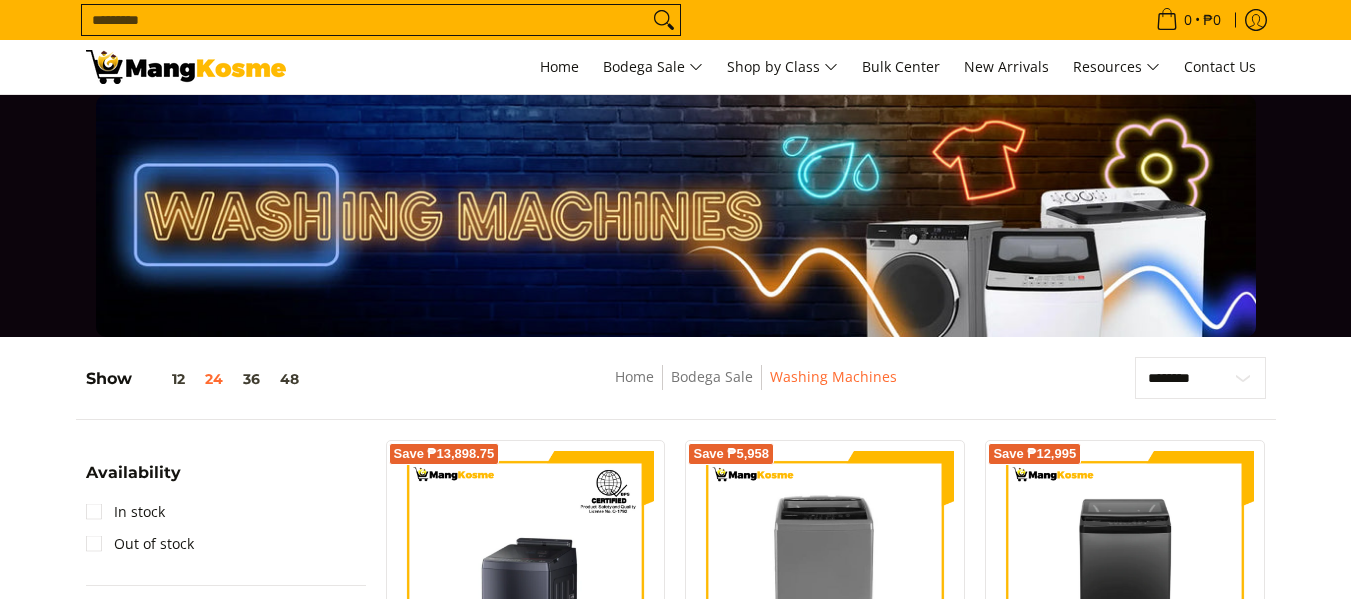 scroll, scrollTop: 401, scrollLeft: 0, axis: vertical 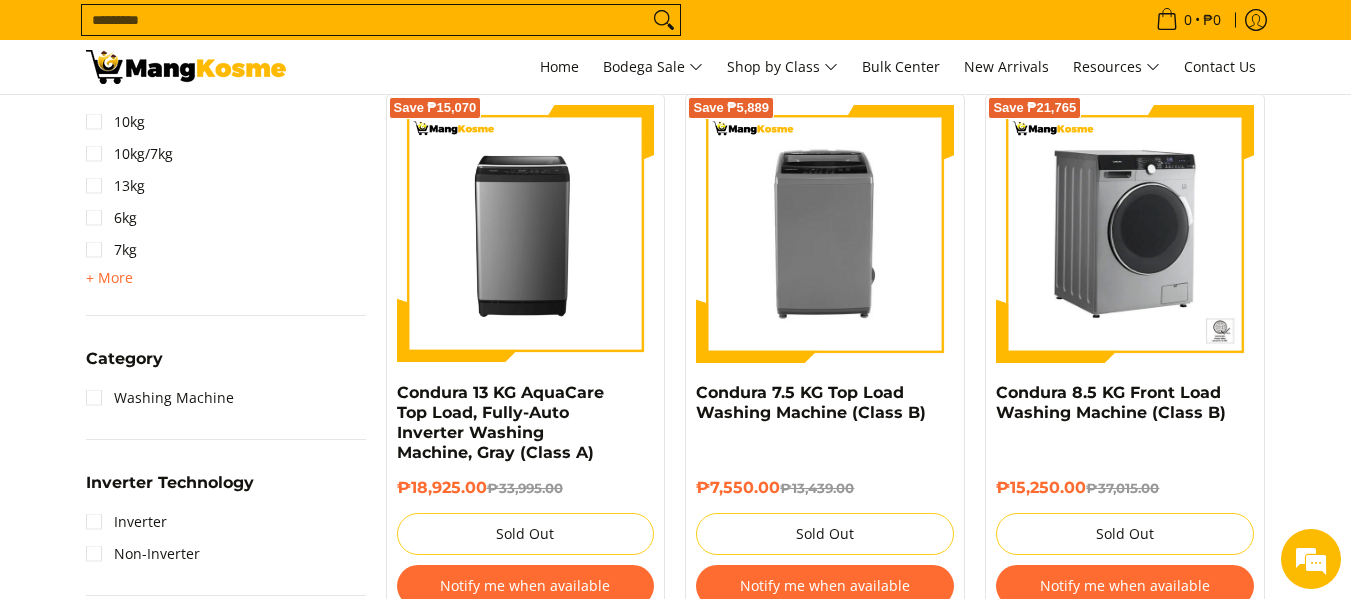 click at bounding box center [1125, 234] 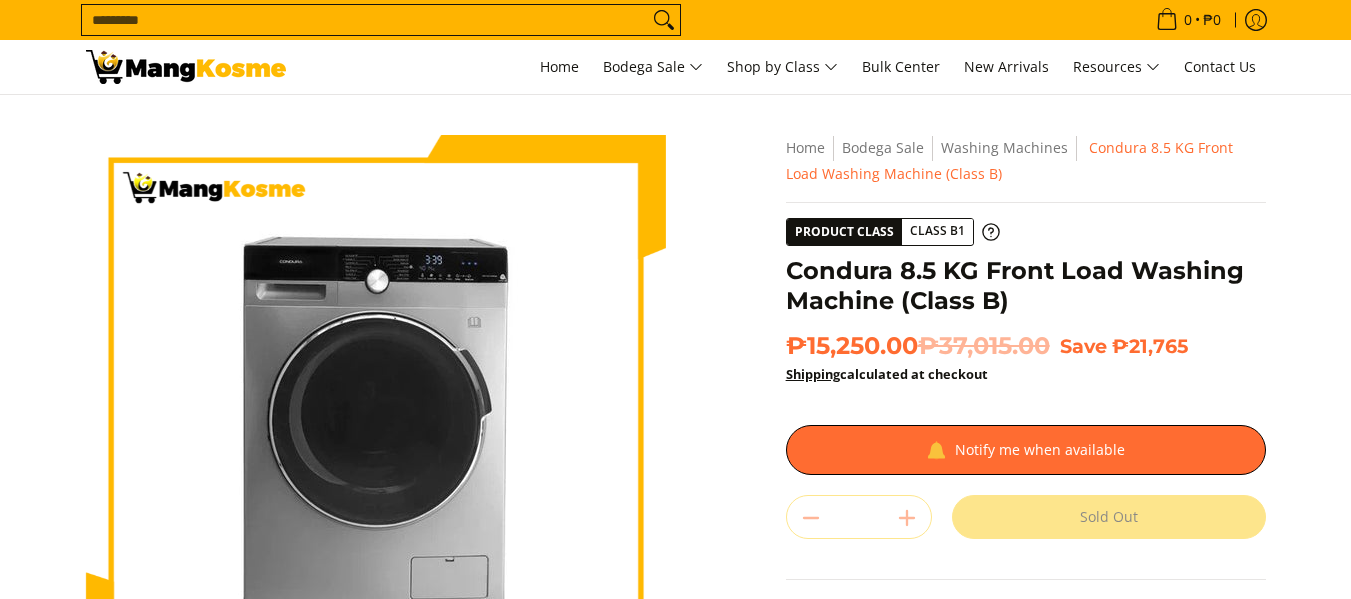 scroll, scrollTop: 0, scrollLeft: 0, axis: both 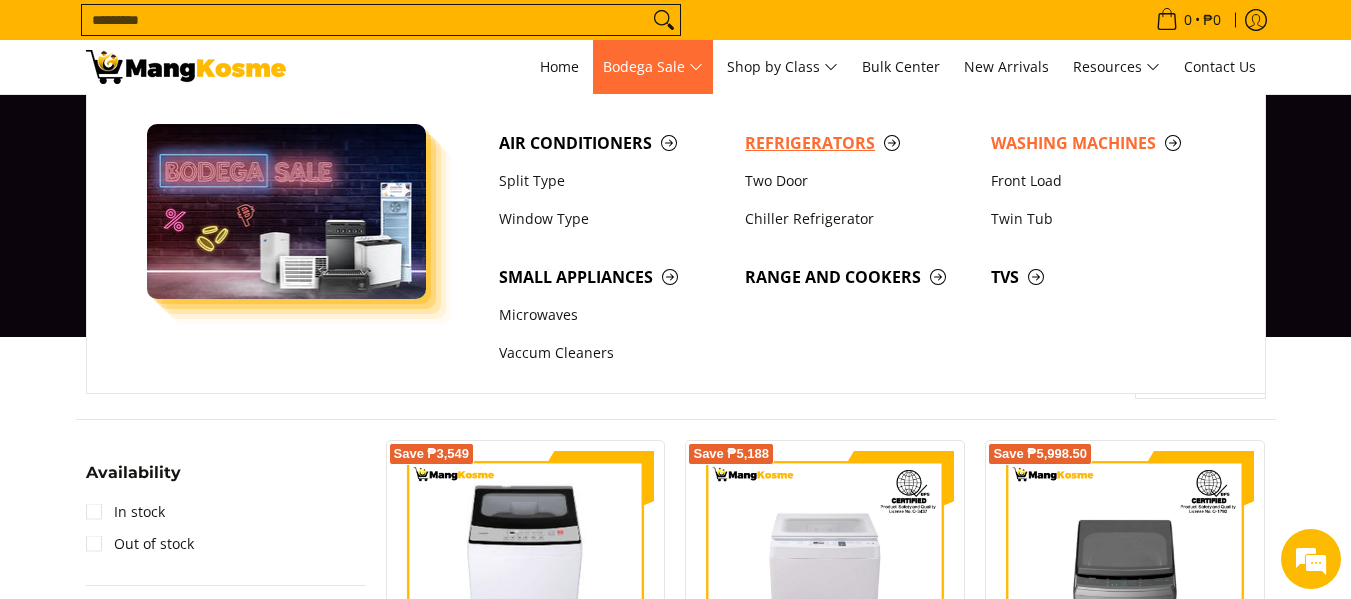 click on "Refrigerators" at bounding box center (858, 143) 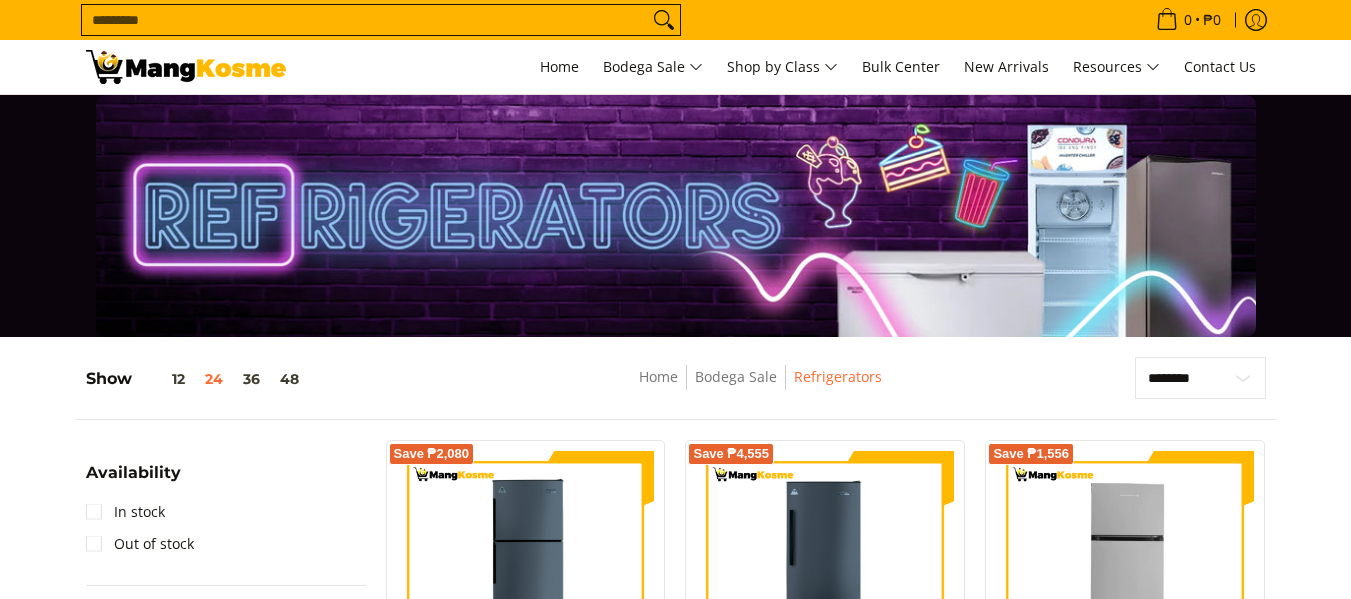 scroll, scrollTop: 400, scrollLeft: 0, axis: vertical 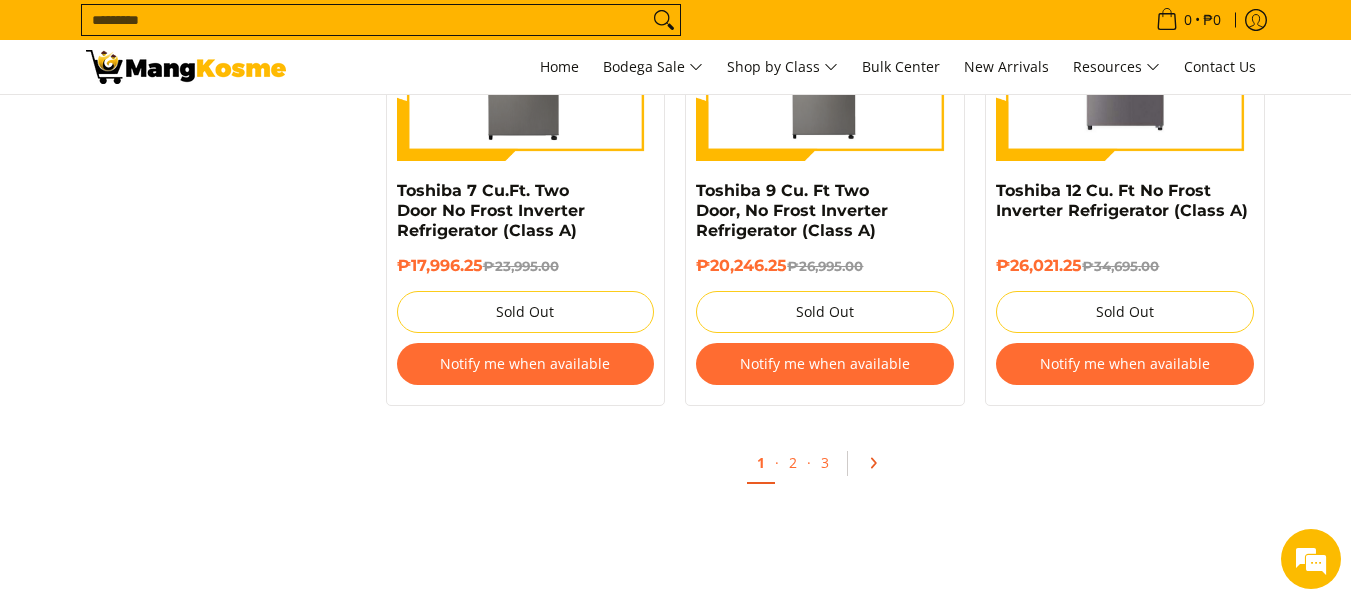 click 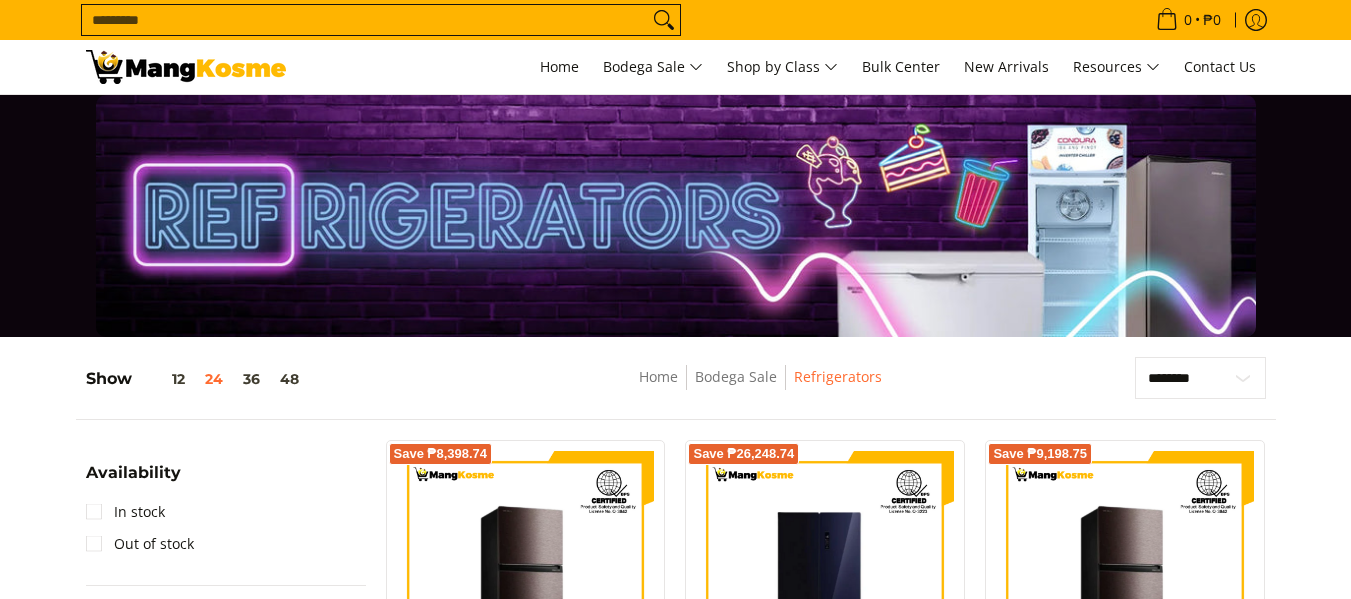 scroll, scrollTop: 400, scrollLeft: 0, axis: vertical 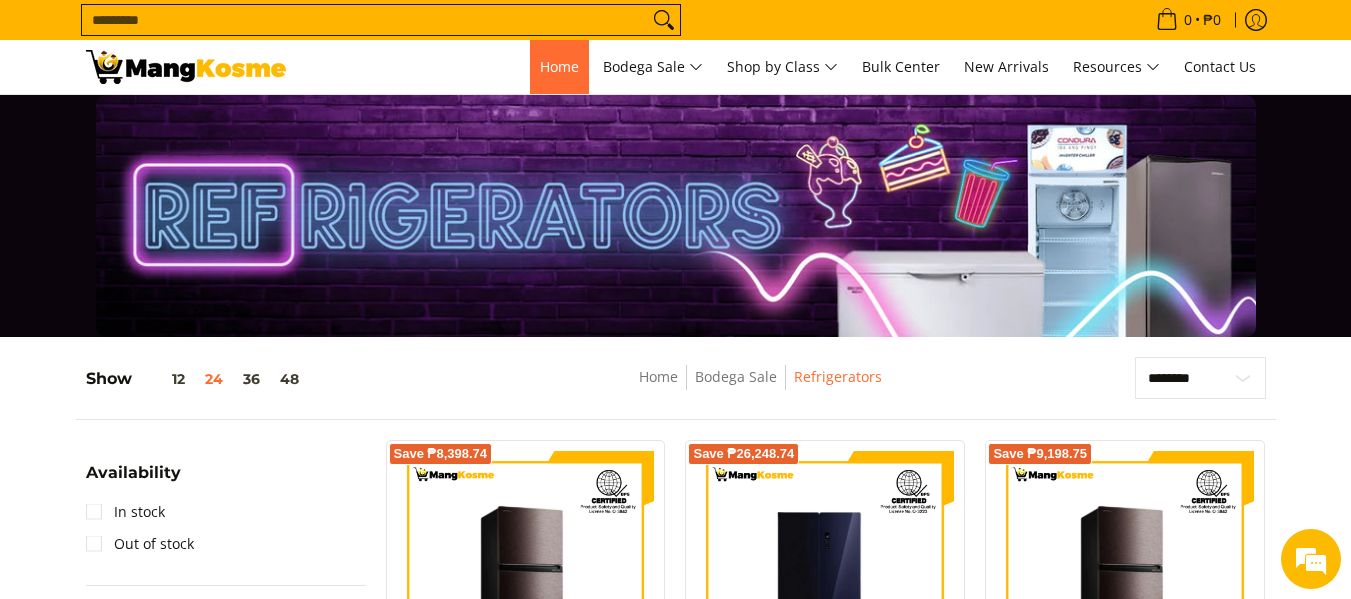 click on "Home" at bounding box center [559, 66] 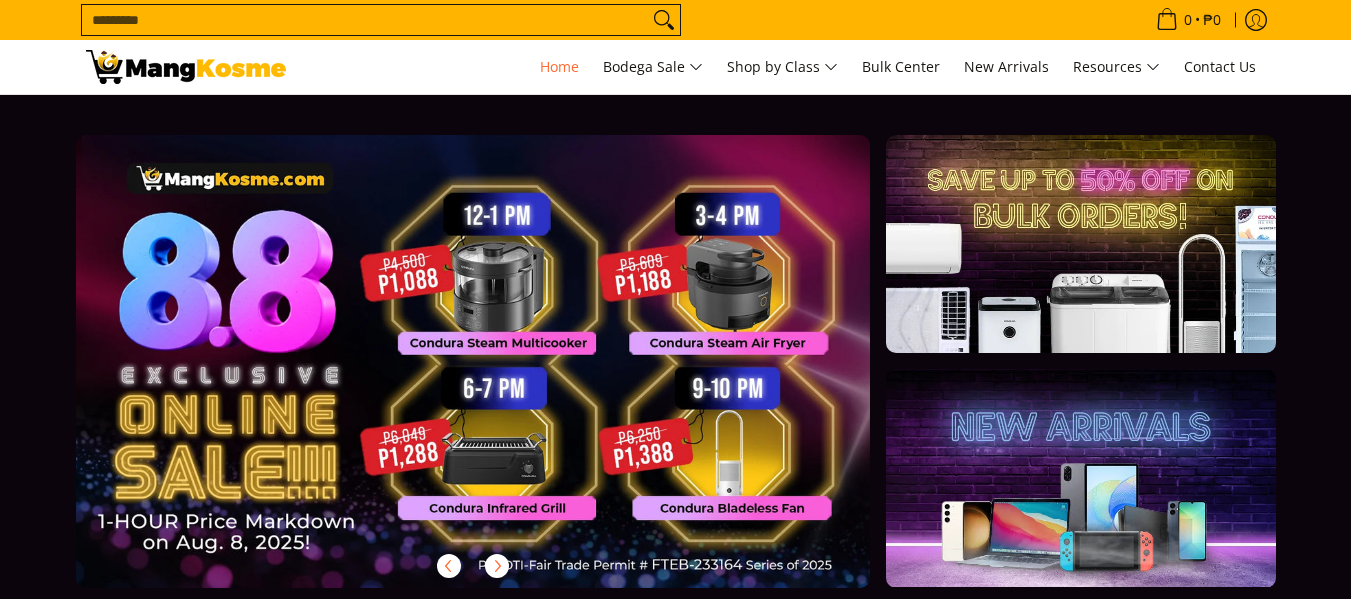 scroll, scrollTop: 0, scrollLeft: 0, axis: both 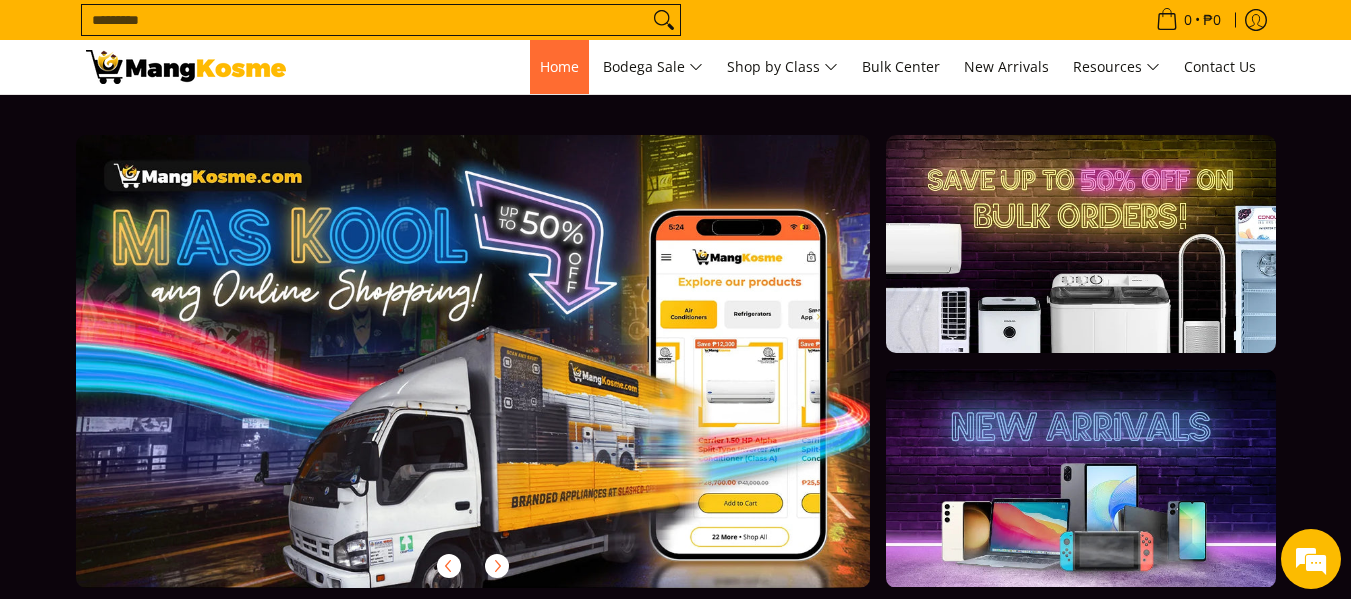 click on "Home" at bounding box center (559, 66) 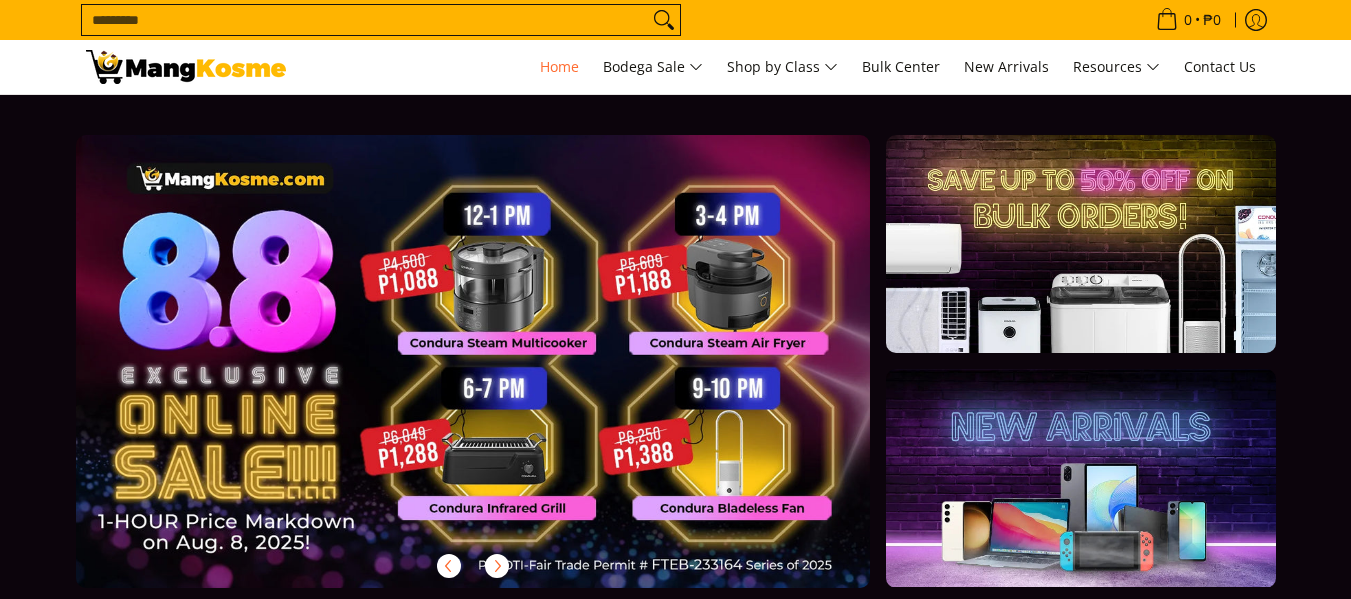 scroll, scrollTop: 0, scrollLeft: 0, axis: both 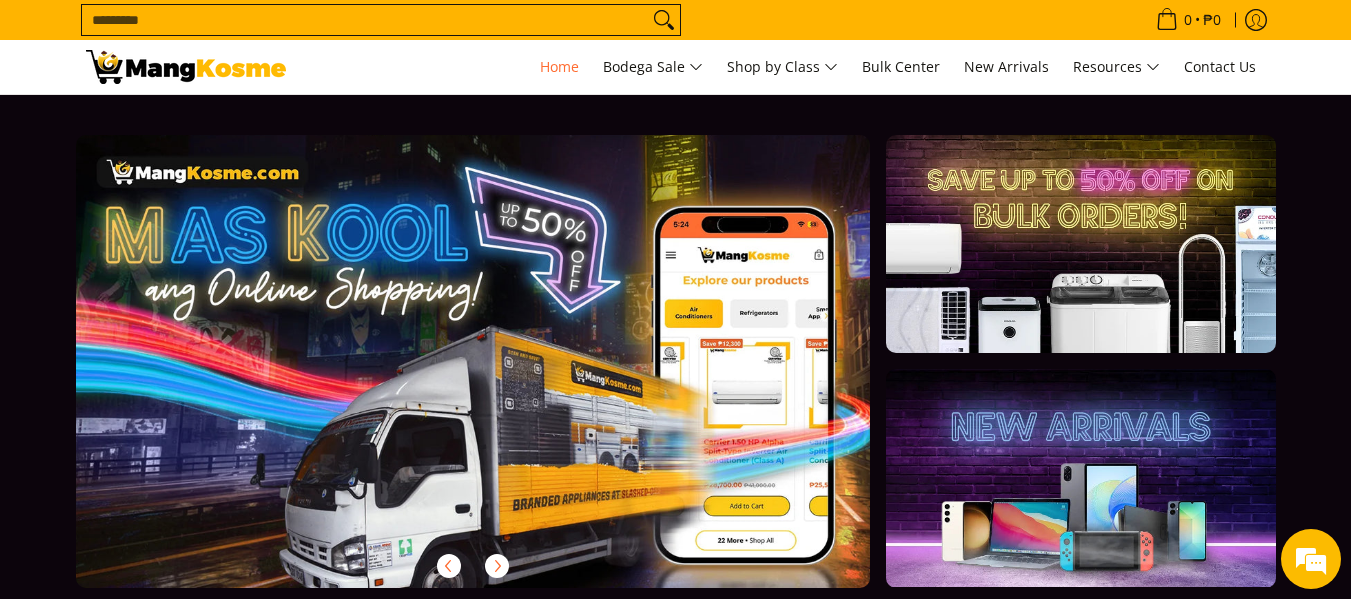 click at bounding box center [505, 377] 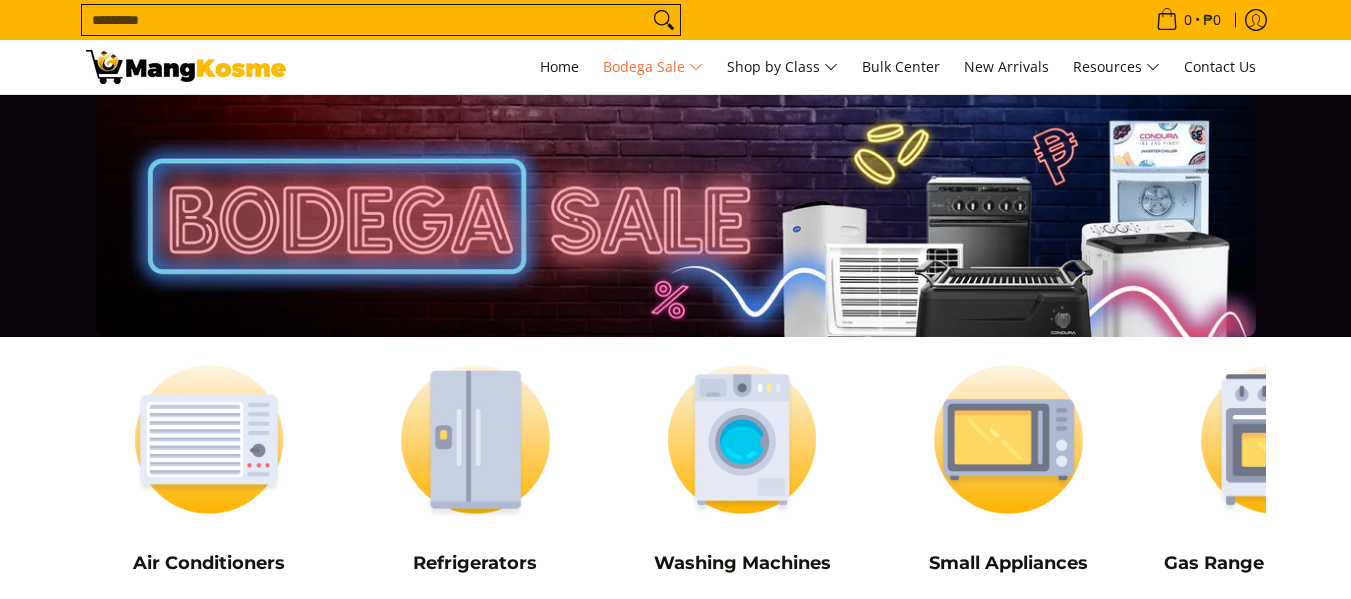 scroll, scrollTop: 500, scrollLeft: 0, axis: vertical 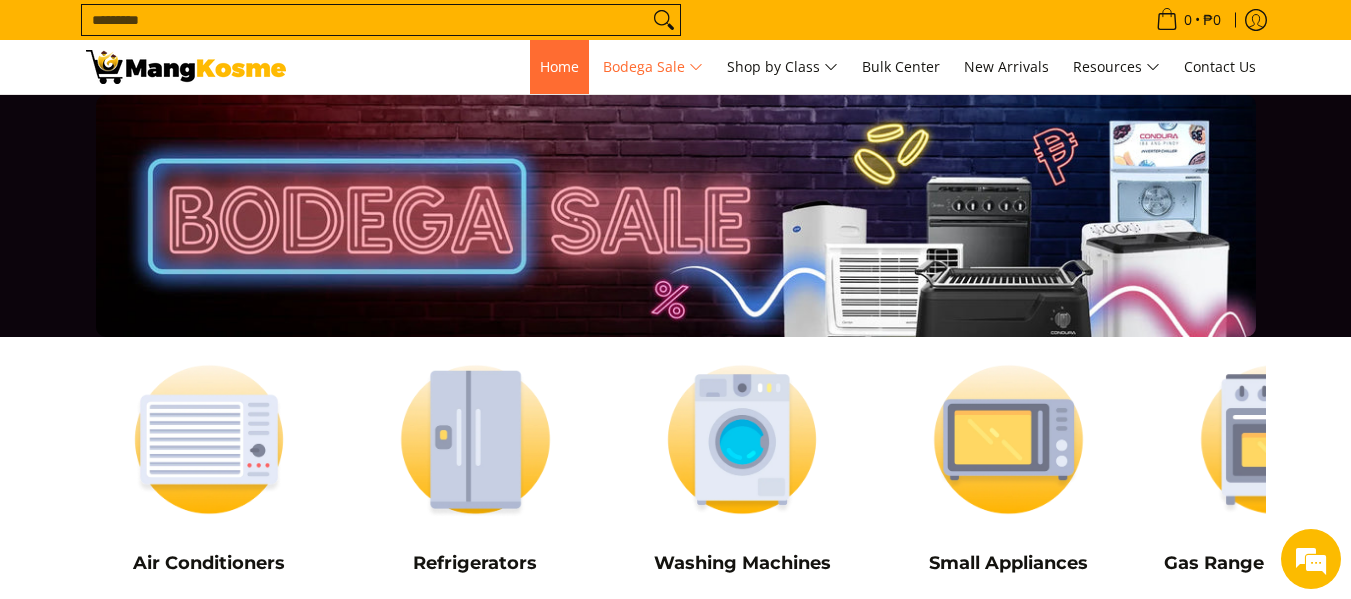 click on "Home" at bounding box center (559, 66) 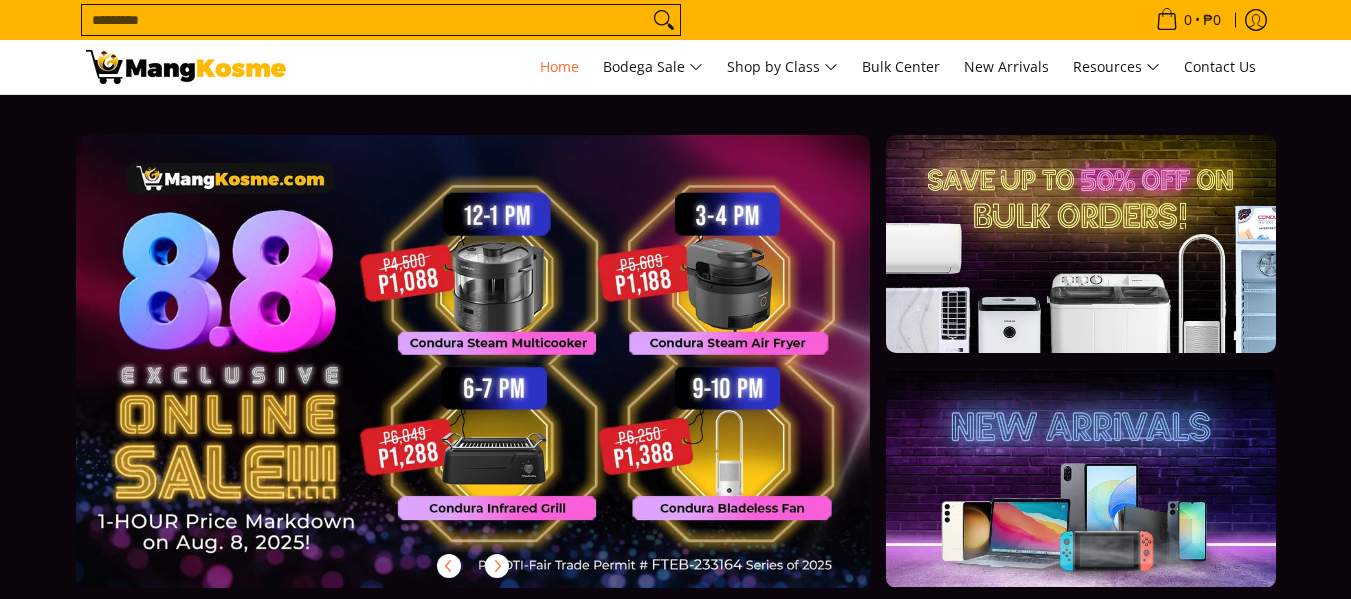 scroll, scrollTop: 0, scrollLeft: 0, axis: both 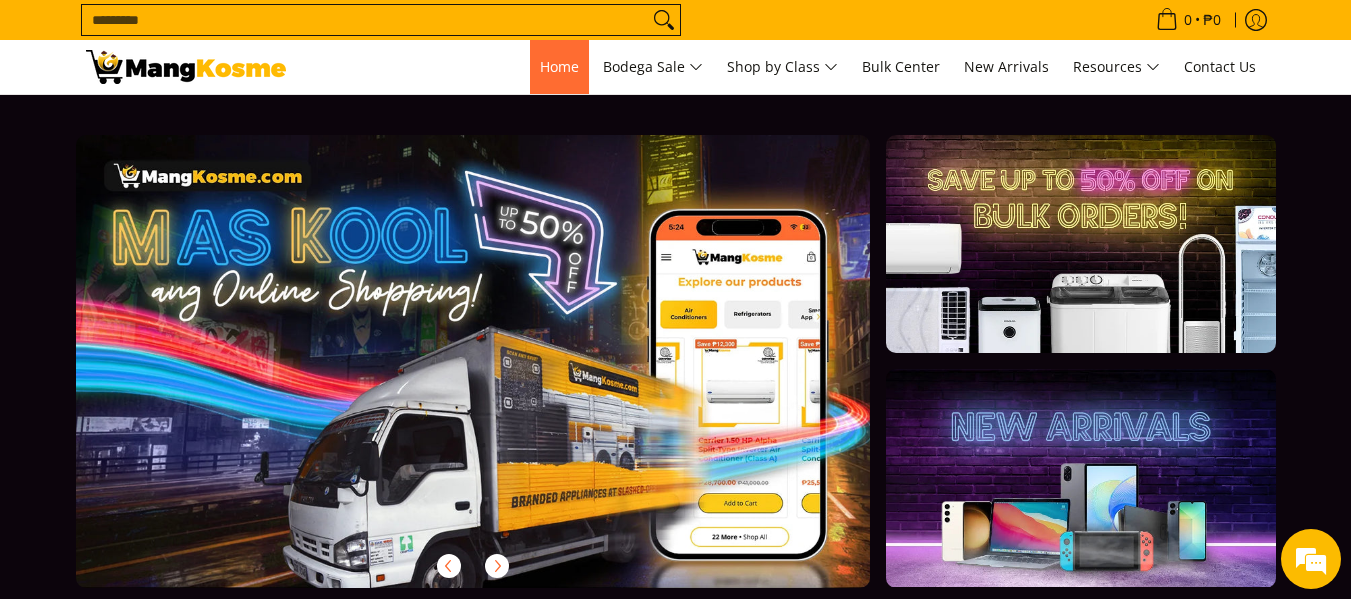 click on "Home" at bounding box center [559, 66] 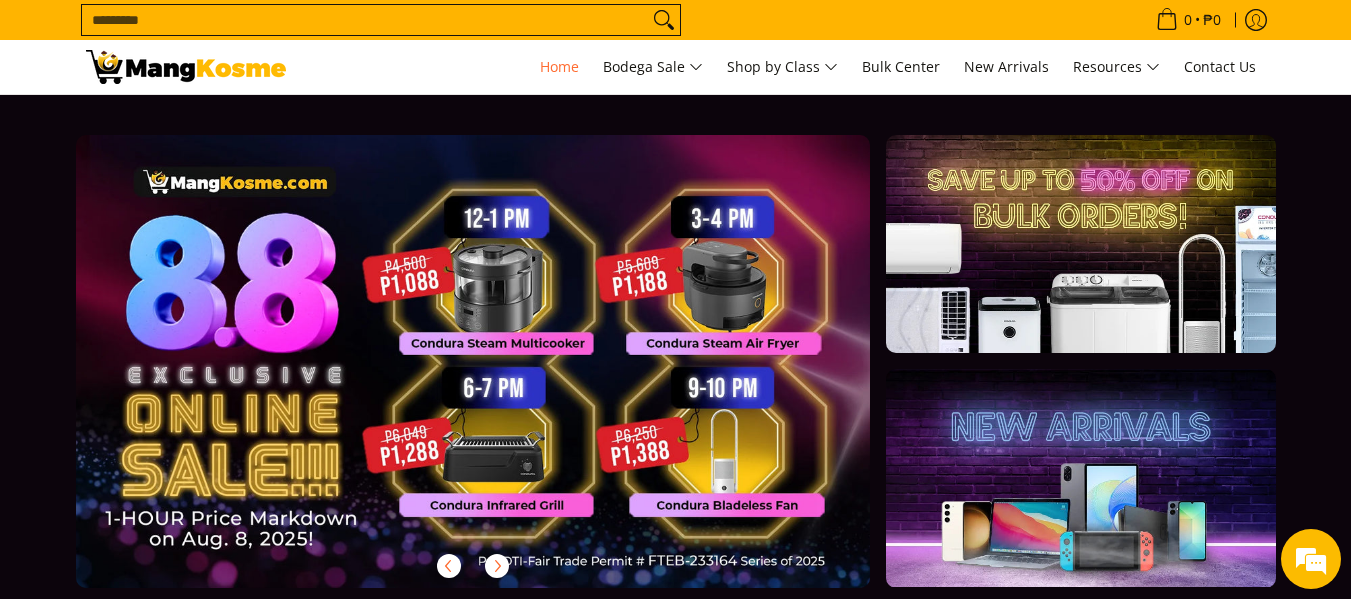 scroll, scrollTop: 0, scrollLeft: 0, axis: both 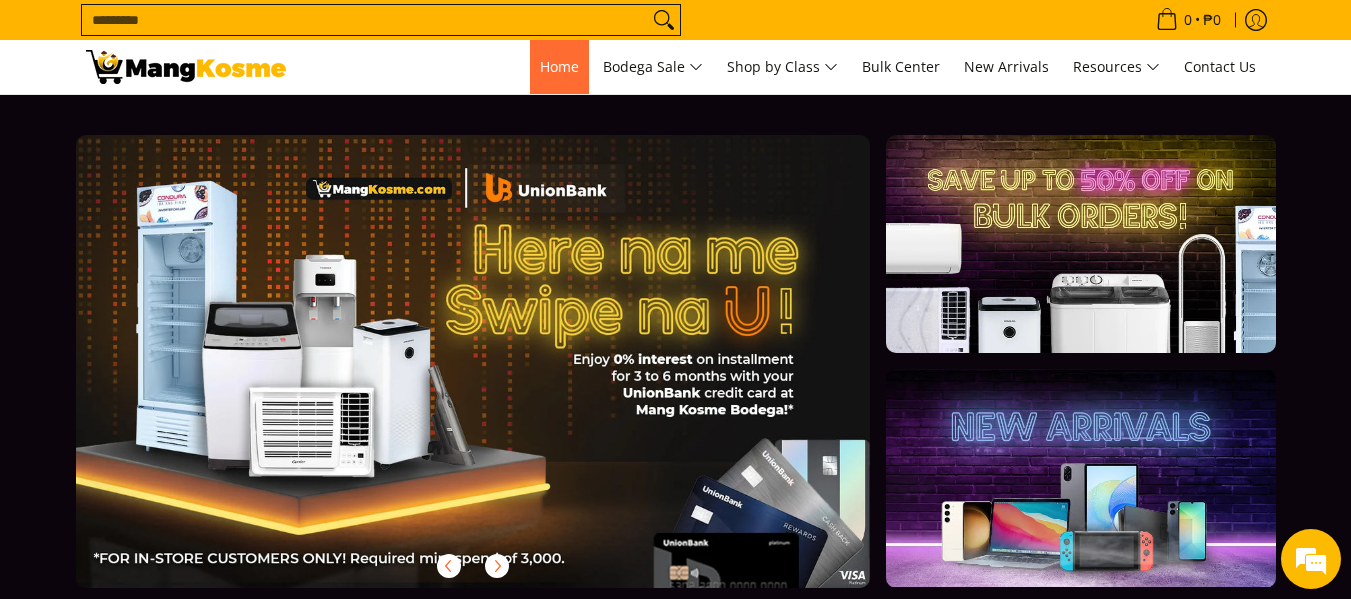 click on "Home" at bounding box center [559, 66] 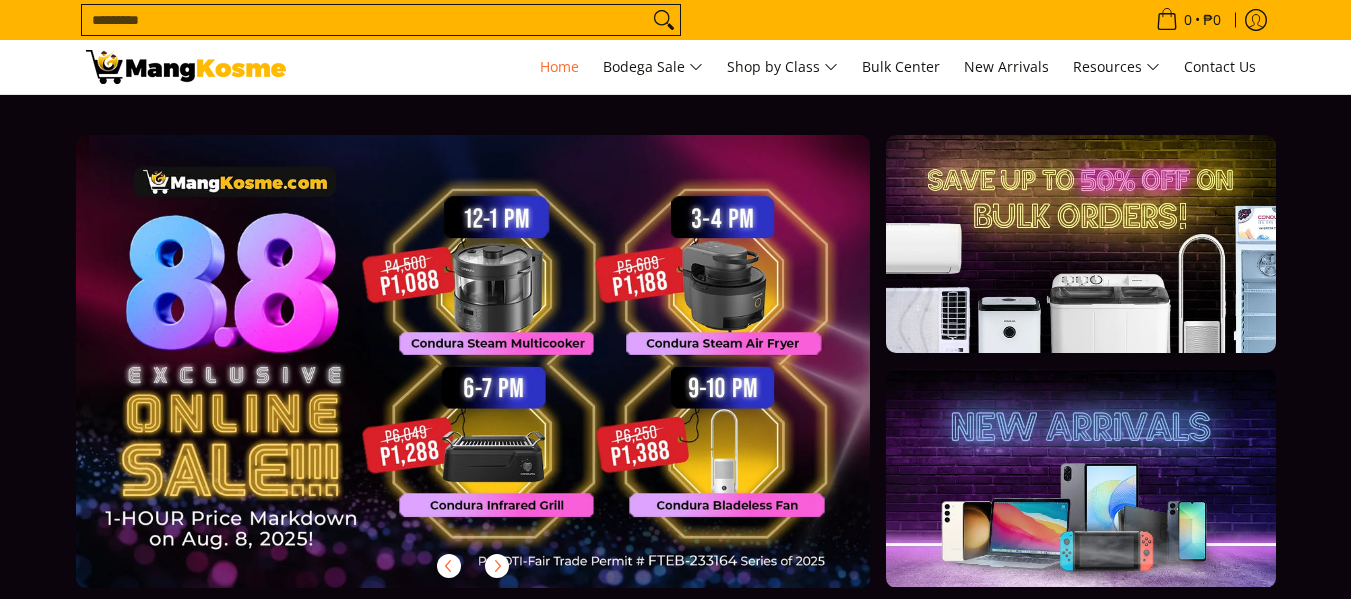 scroll, scrollTop: 0, scrollLeft: 0, axis: both 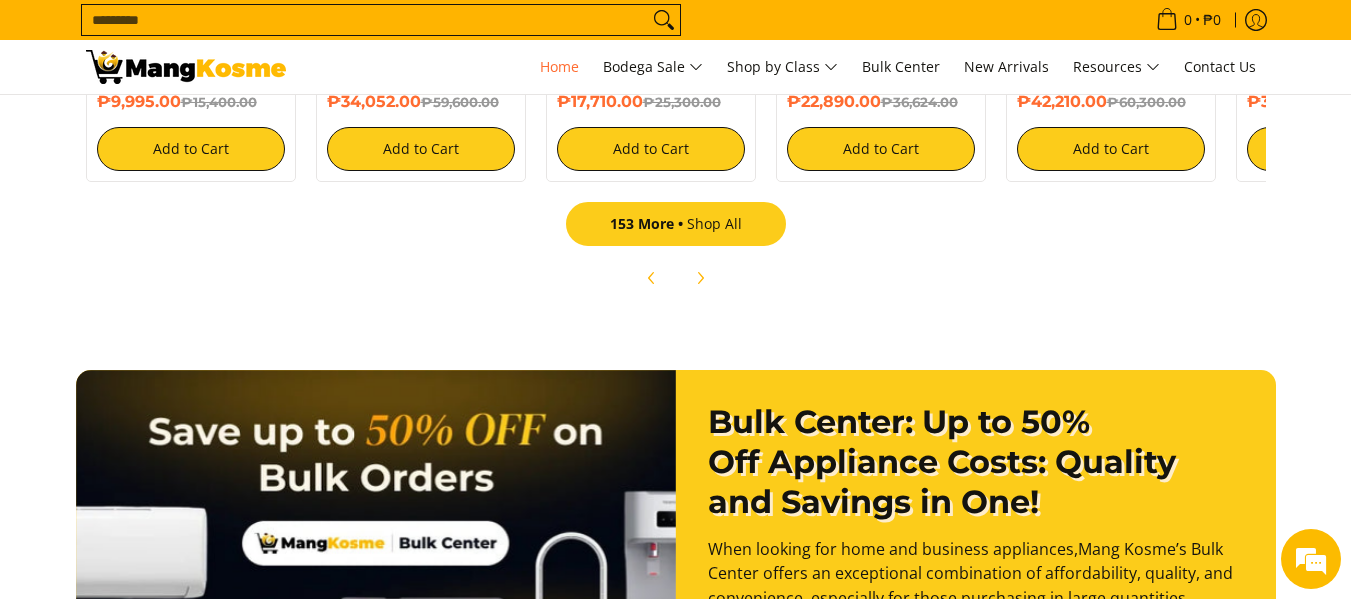 click on "153 More" at bounding box center [648, 223] 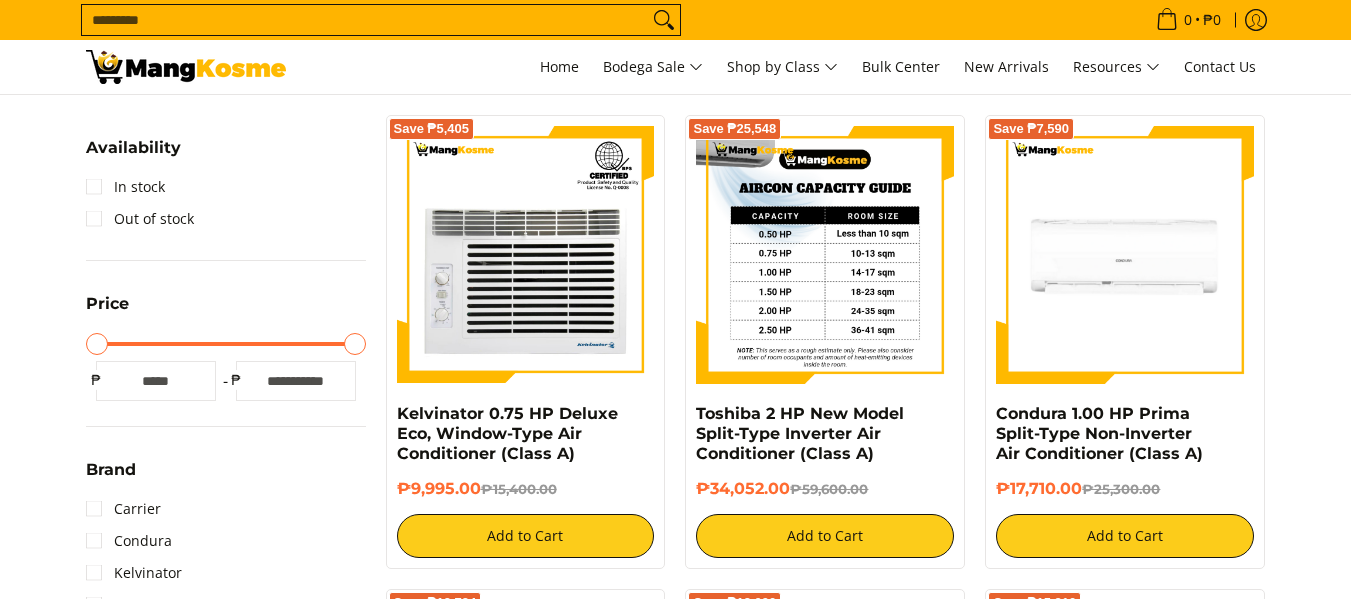 scroll, scrollTop: 0, scrollLeft: 0, axis: both 